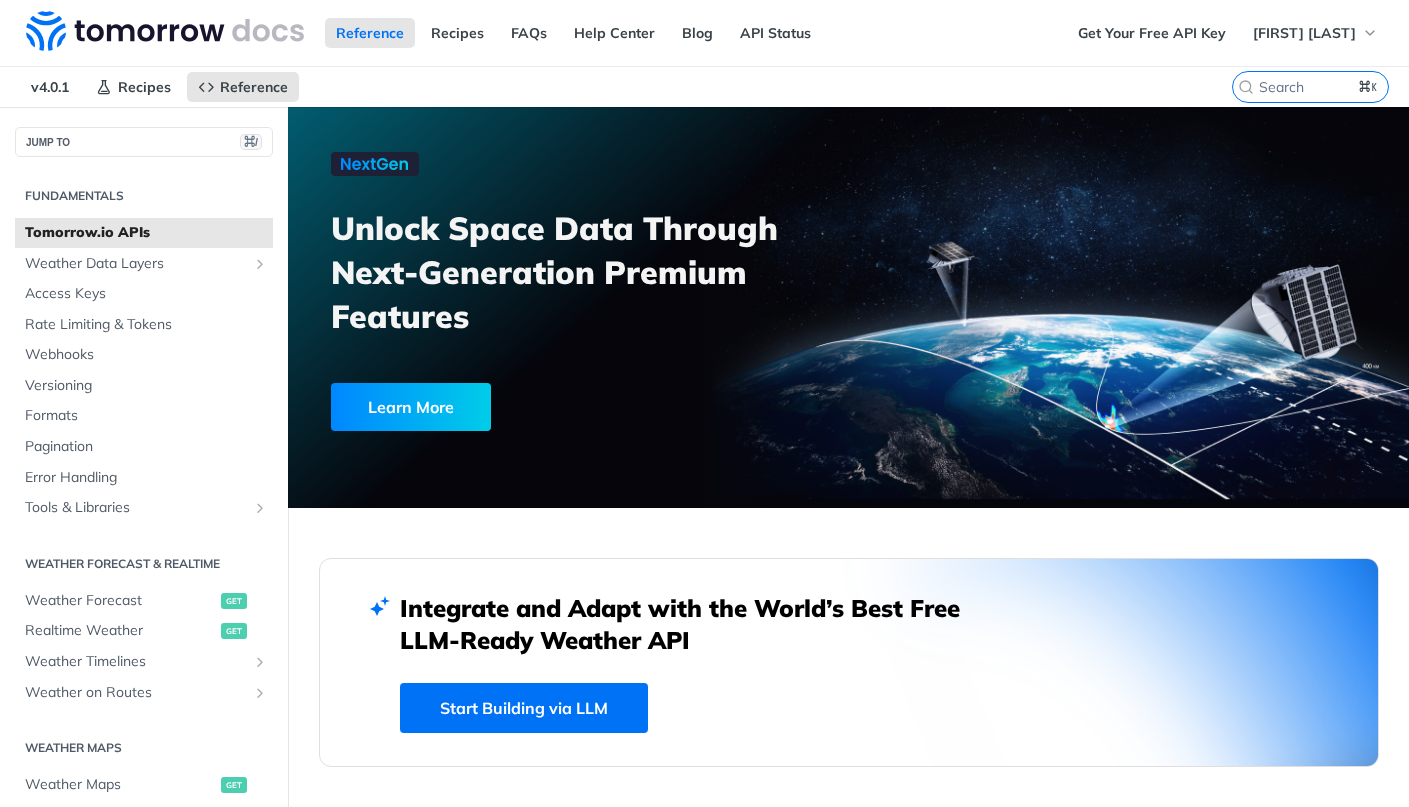 scroll, scrollTop: 0, scrollLeft: 0, axis: both 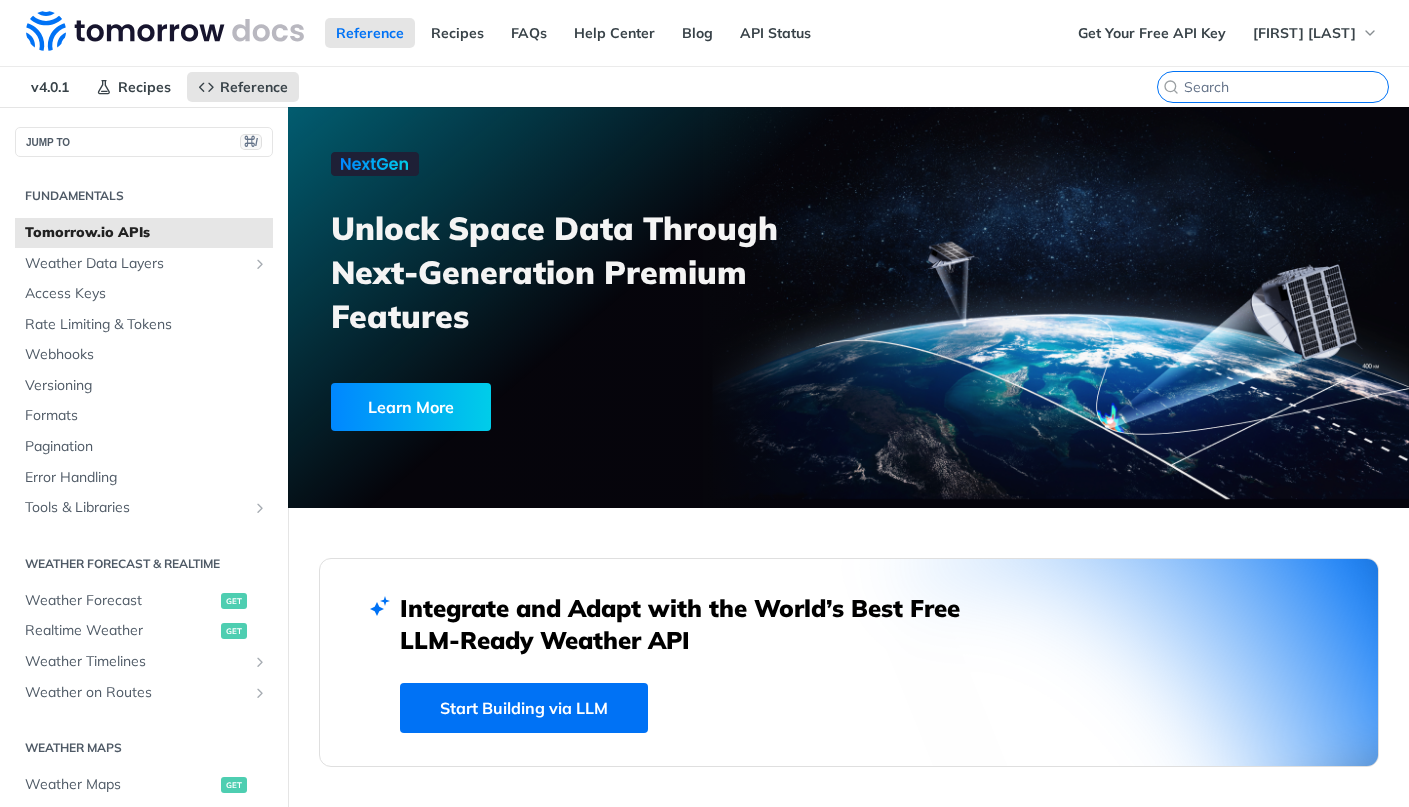 click on "⌘K" at bounding box center (1286, 87) 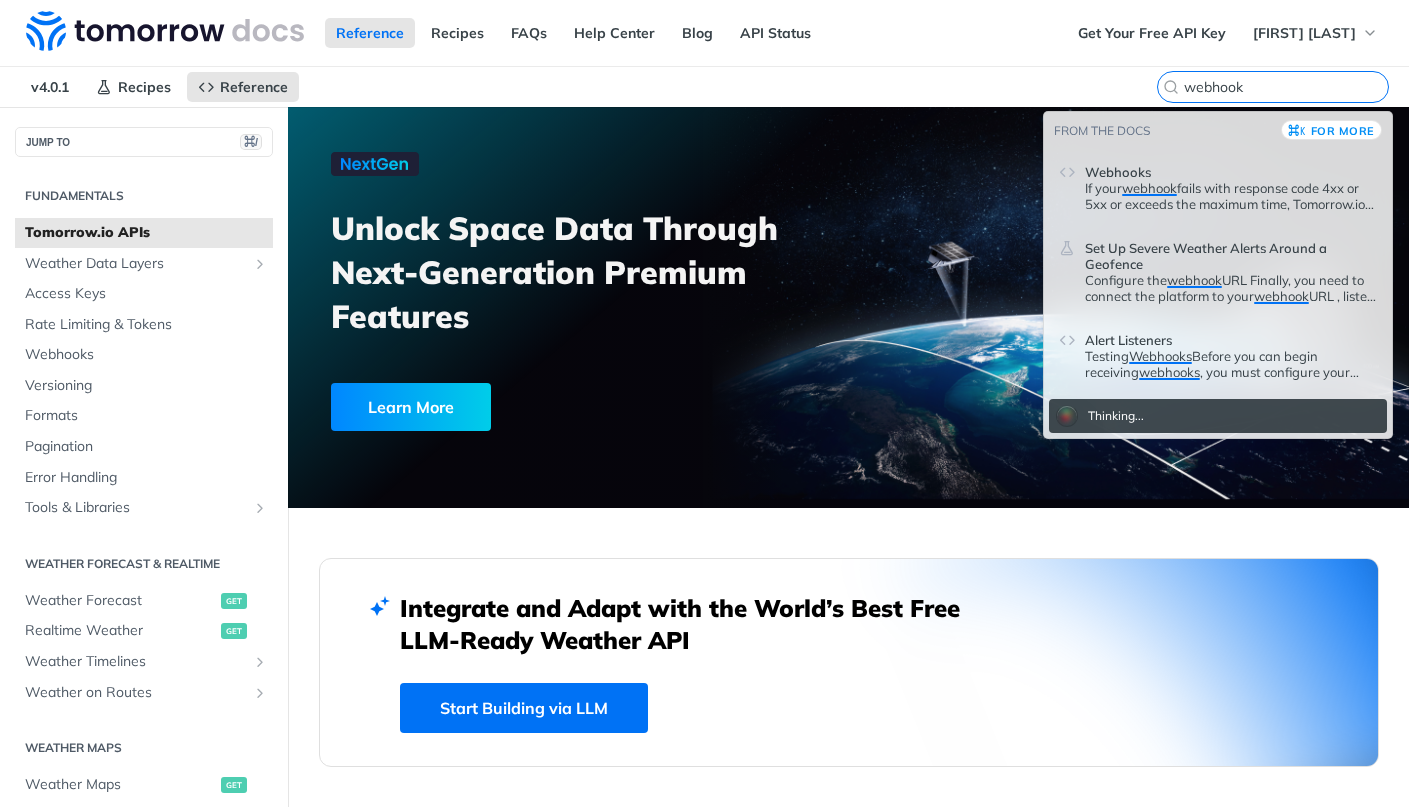 type on "webhook" 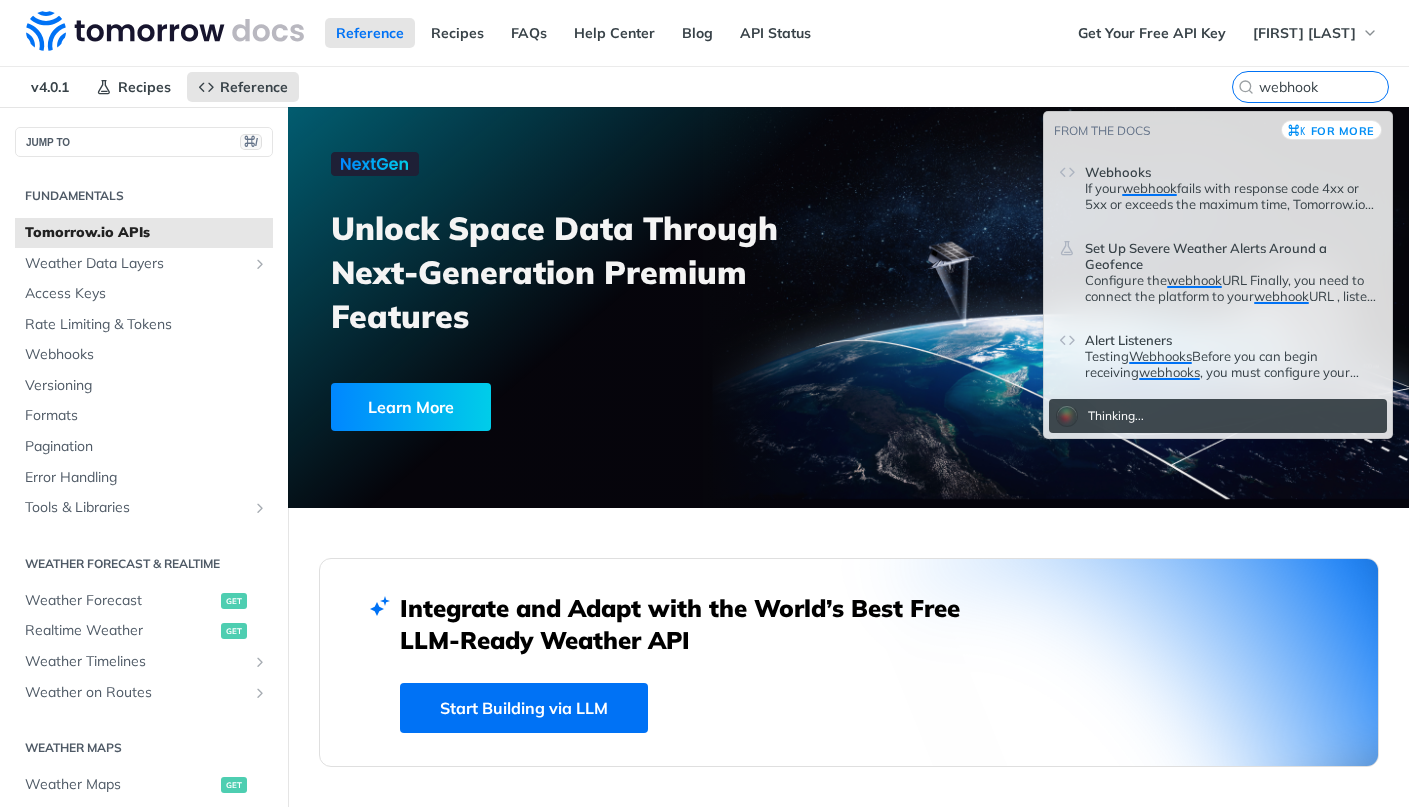 click on "Webhooks" at bounding box center (1231, 168) 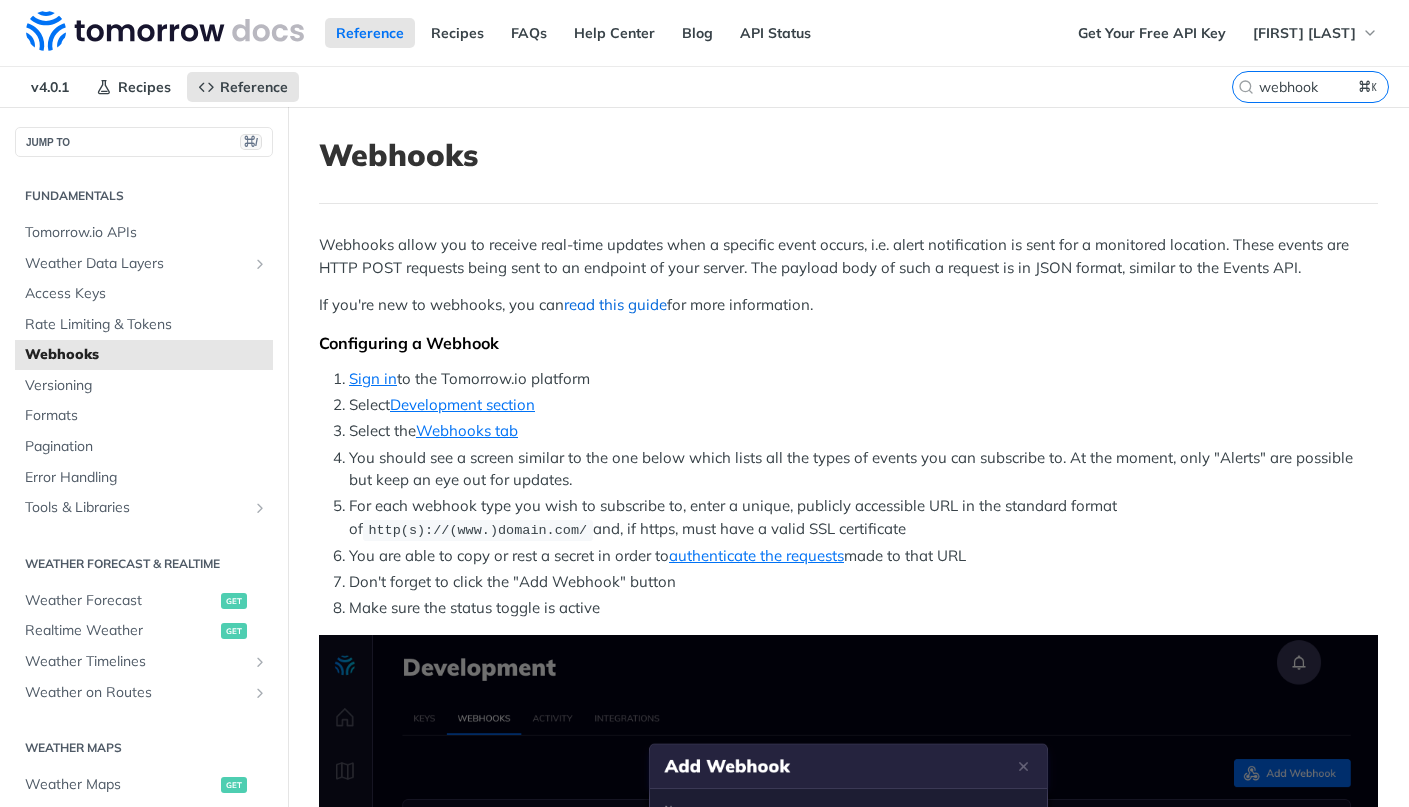 click on "read this guide" at bounding box center (615, 304) 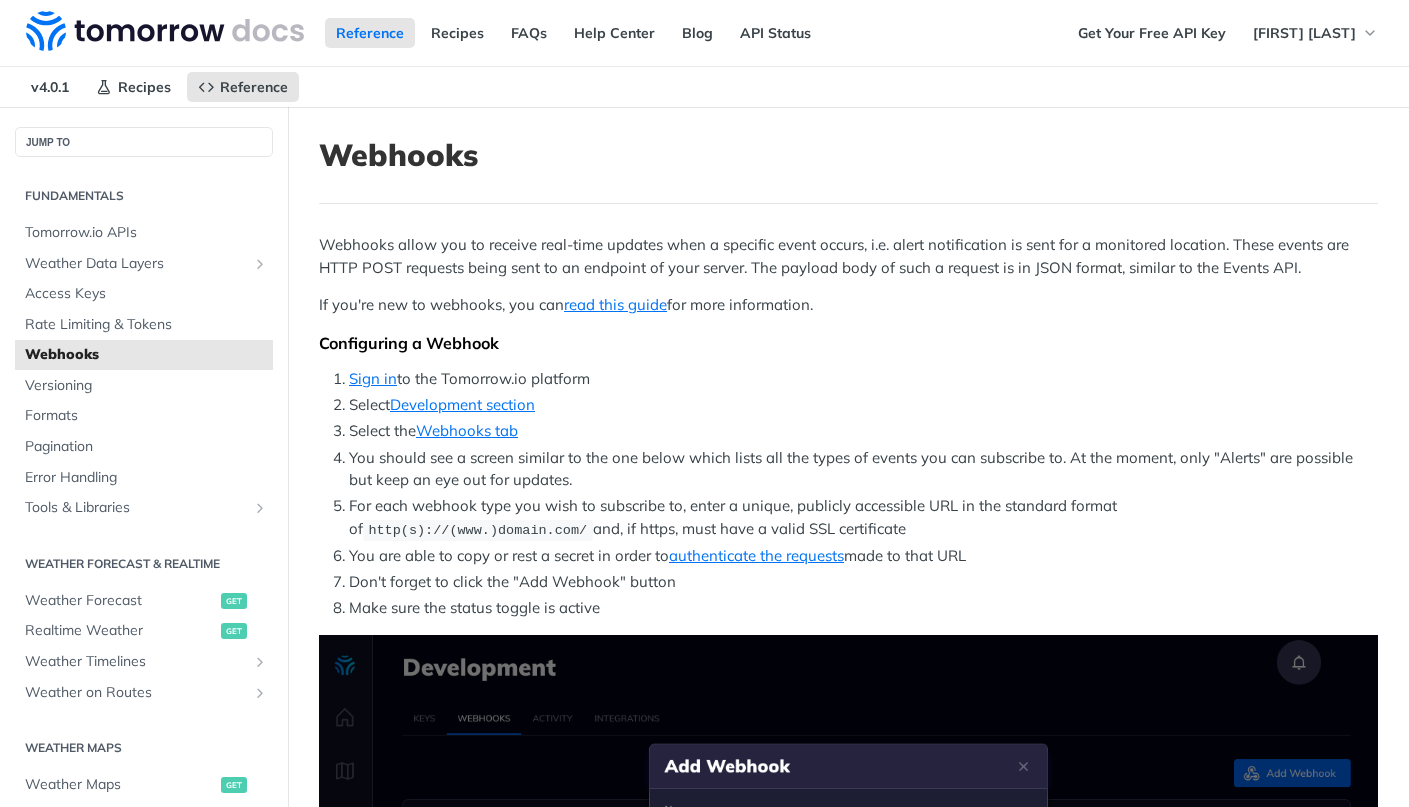 scroll, scrollTop: 0, scrollLeft: 0, axis: both 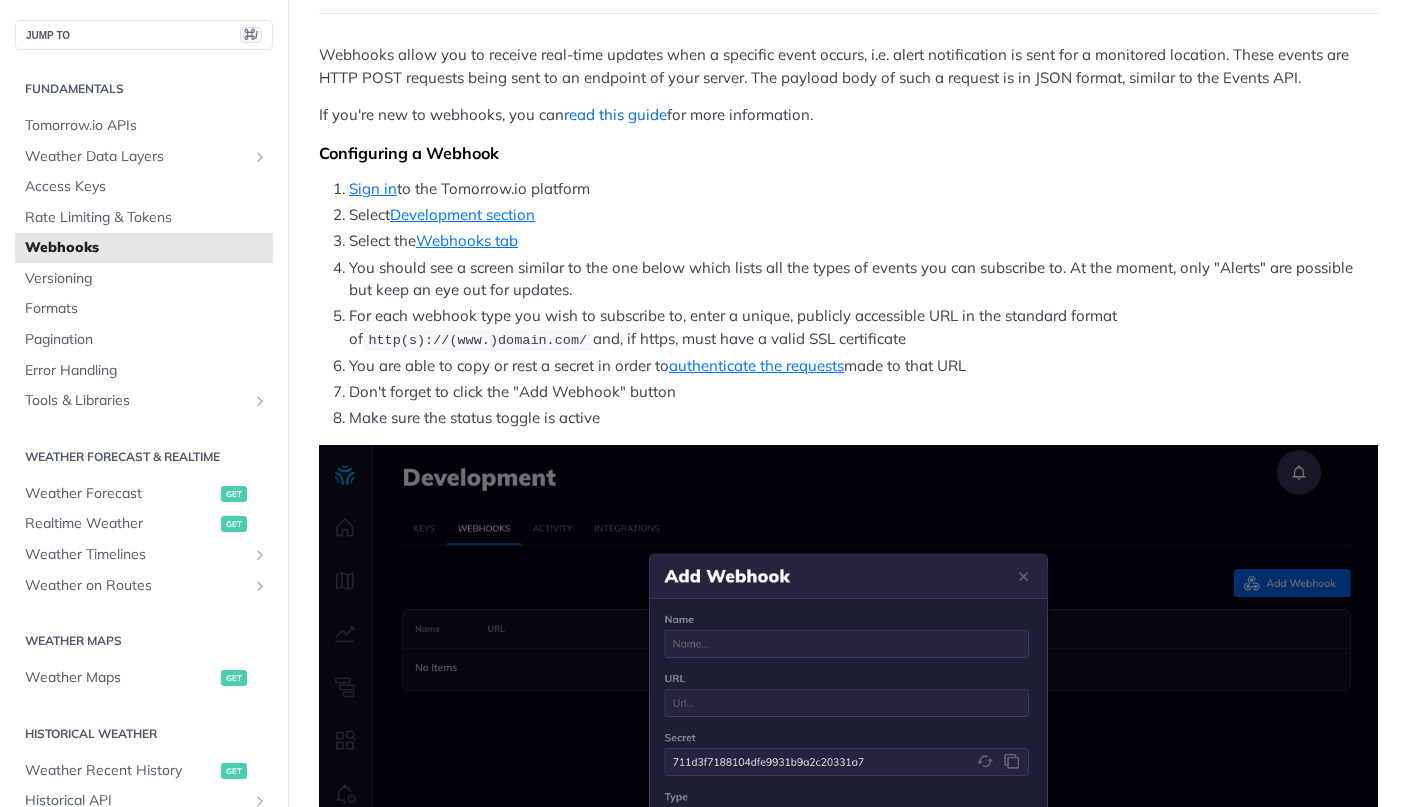 click on "read this guide" at bounding box center (615, 114) 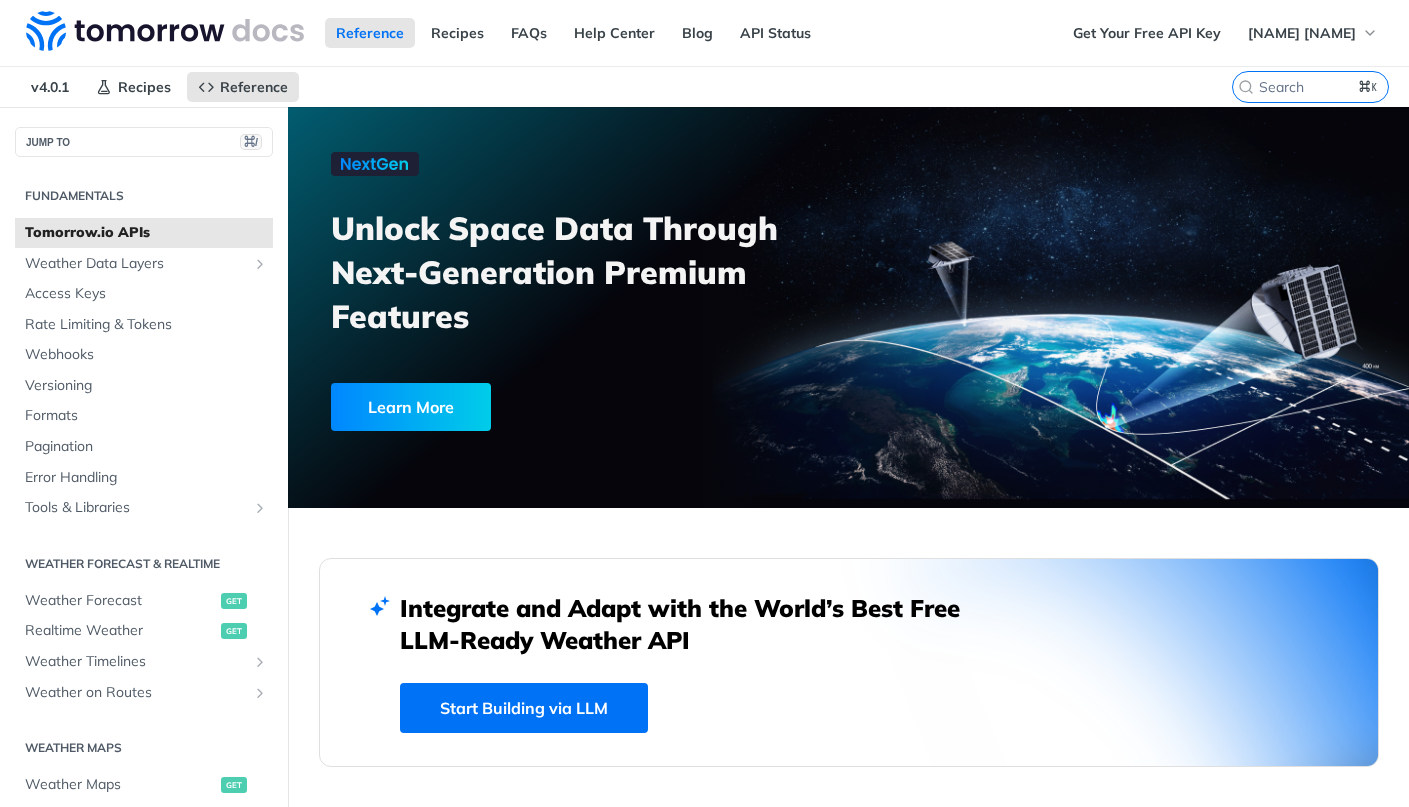scroll, scrollTop: 0, scrollLeft: 0, axis: both 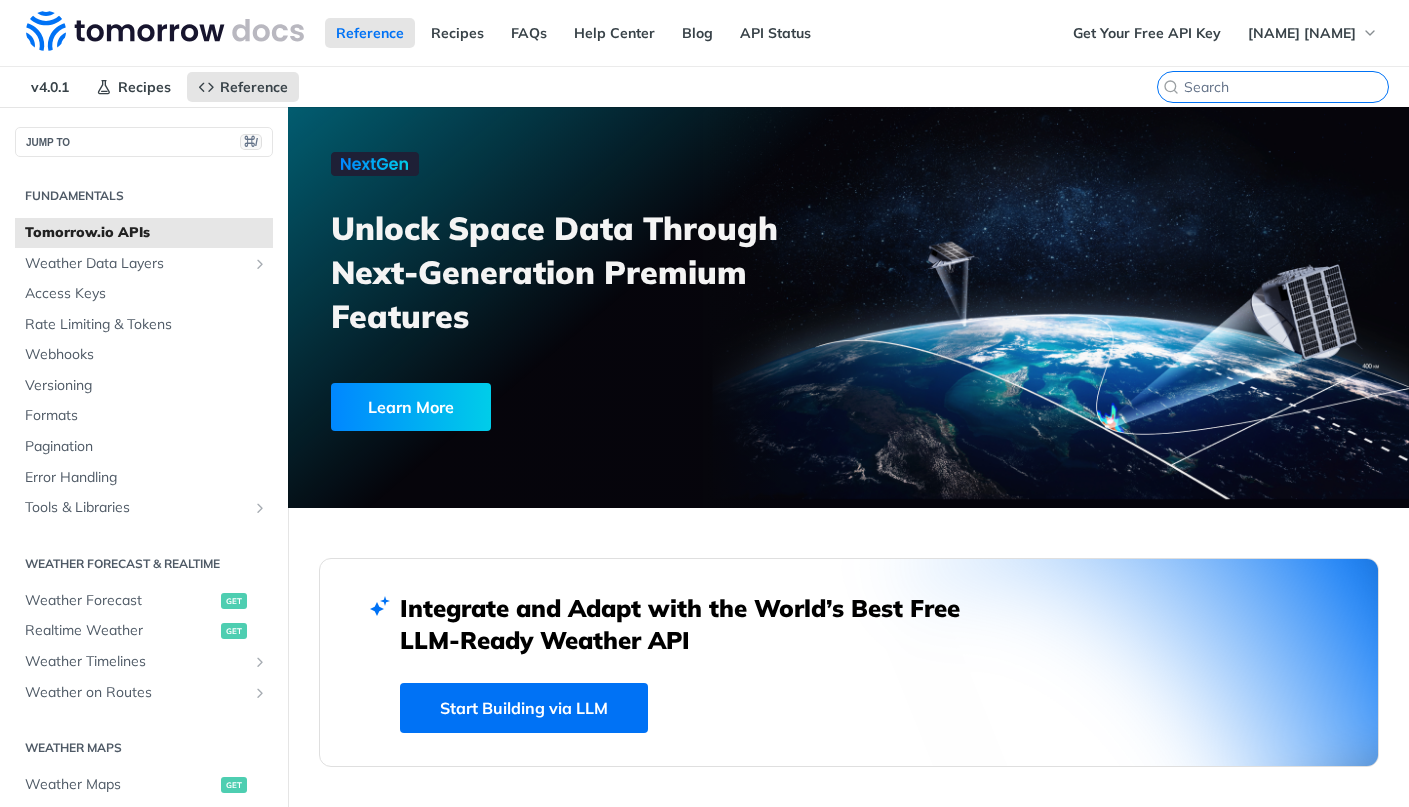 click at bounding box center [1286, 87] 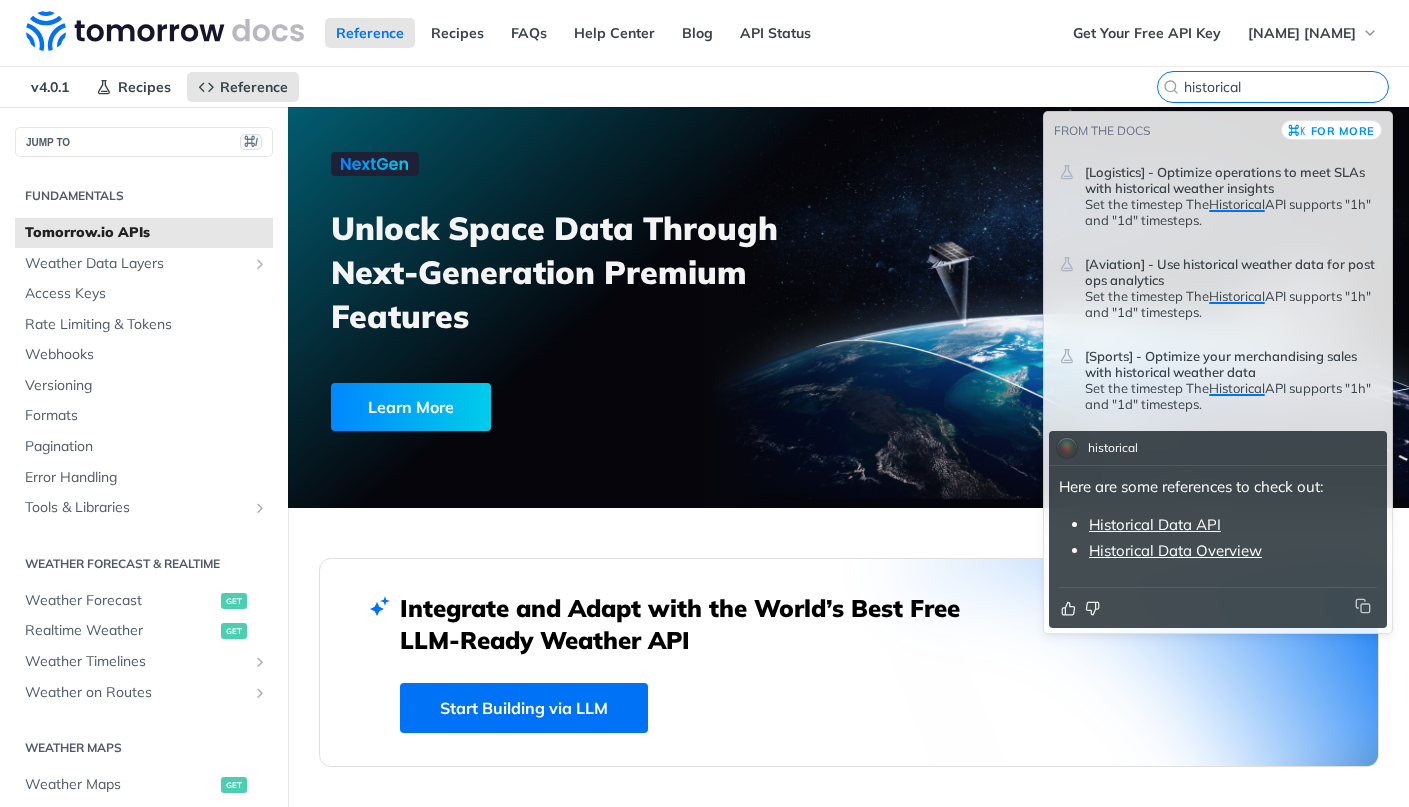 type on "historical" 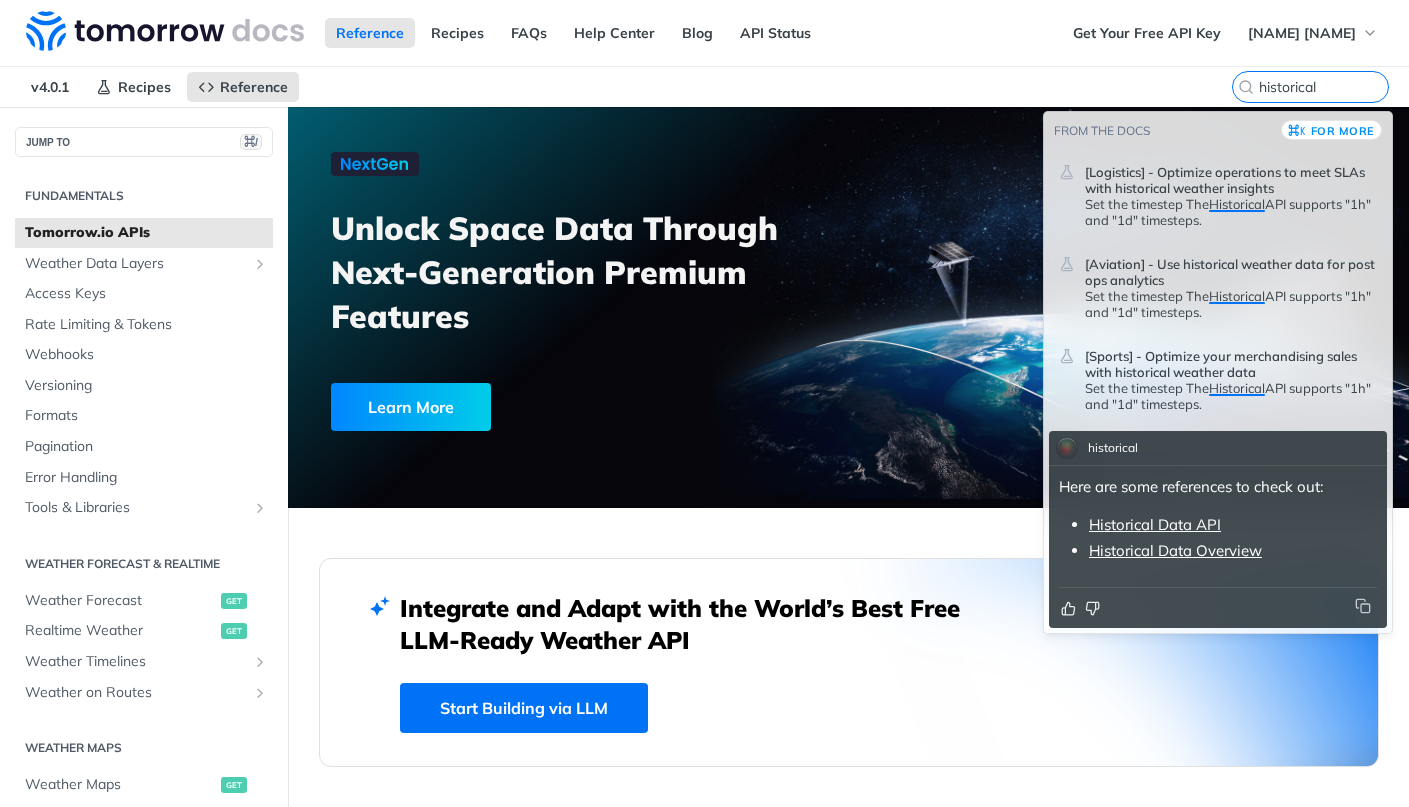 click on "Historical Data API" at bounding box center (1155, 524) 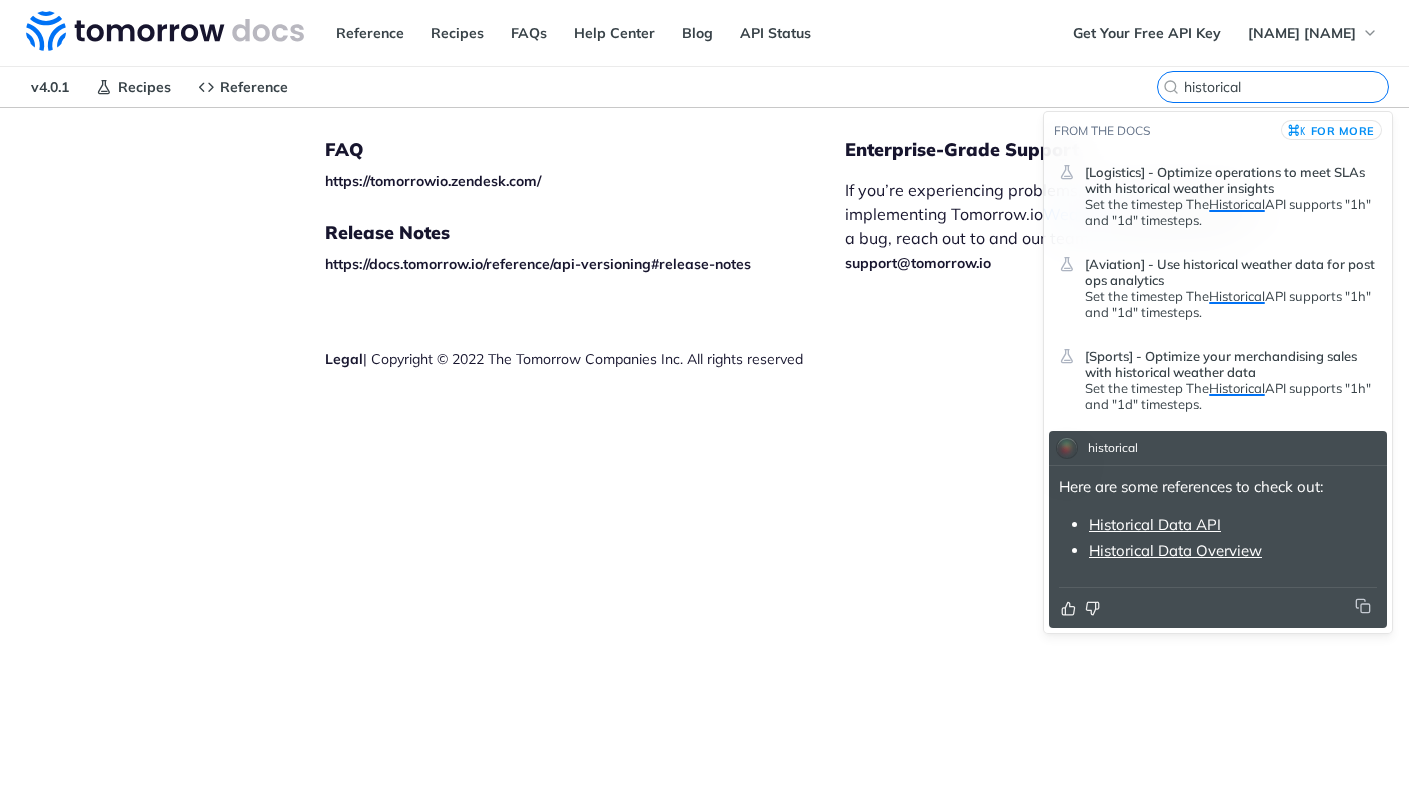 click on "historical" at bounding box center (1286, 87) 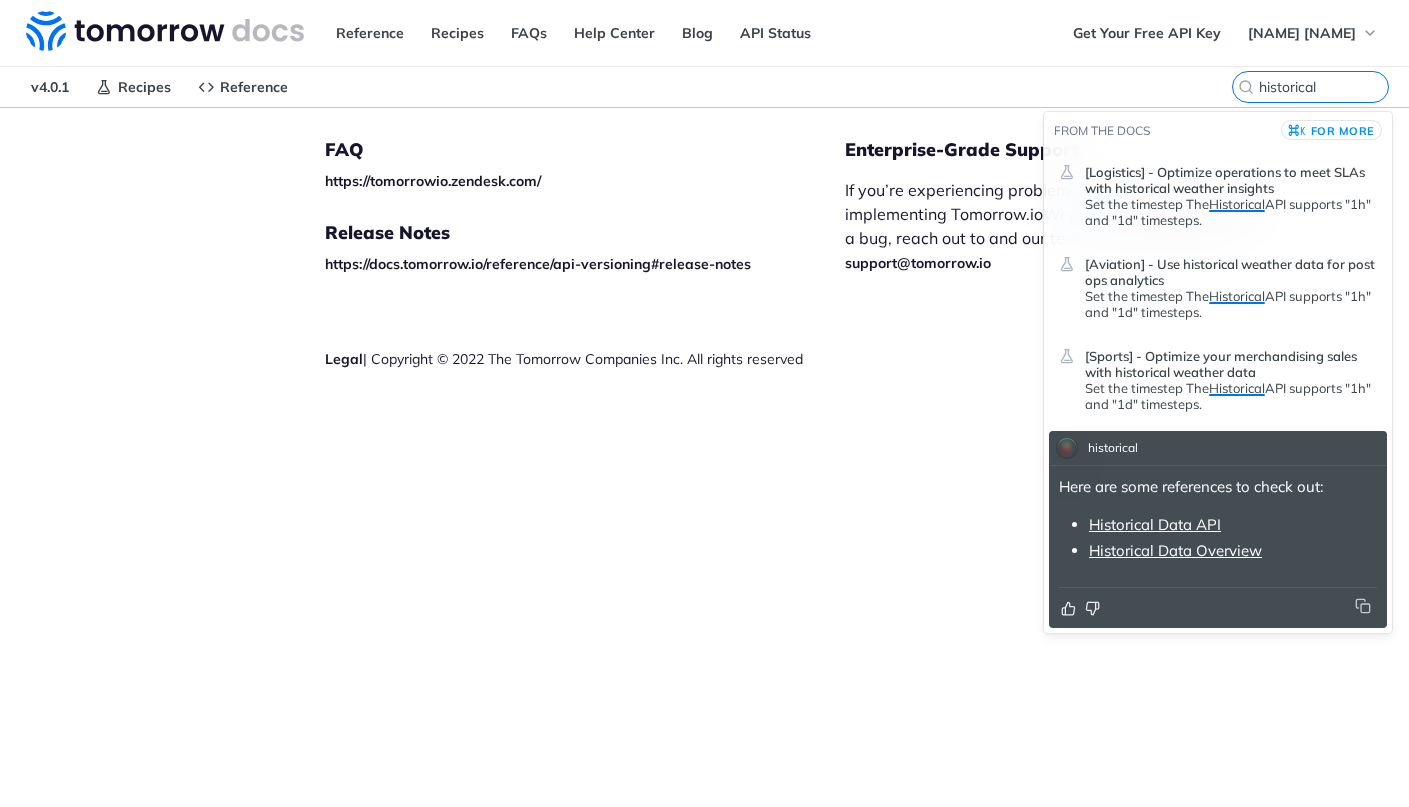 click on "Historical Data Overview" at bounding box center (1175, 550) 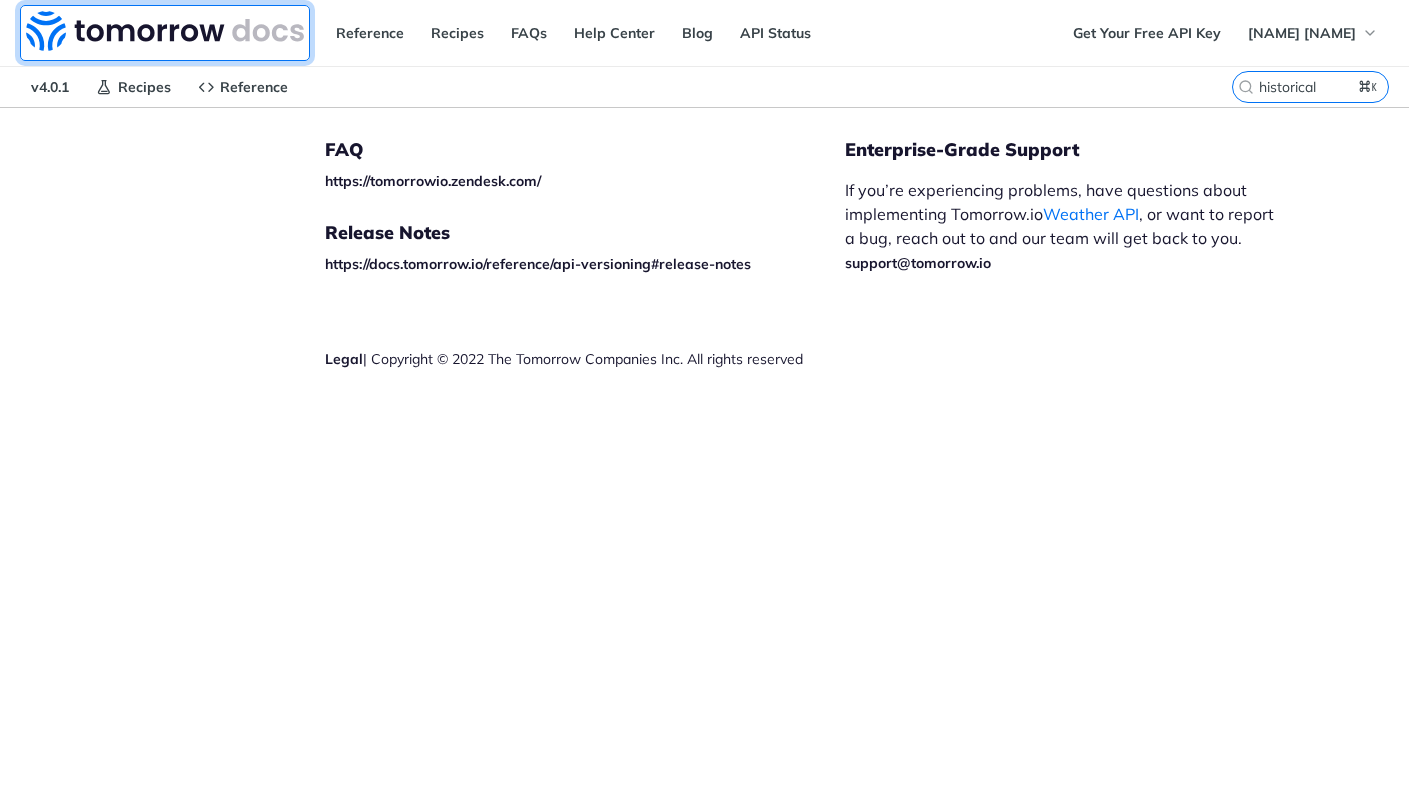 click at bounding box center [165, 31] 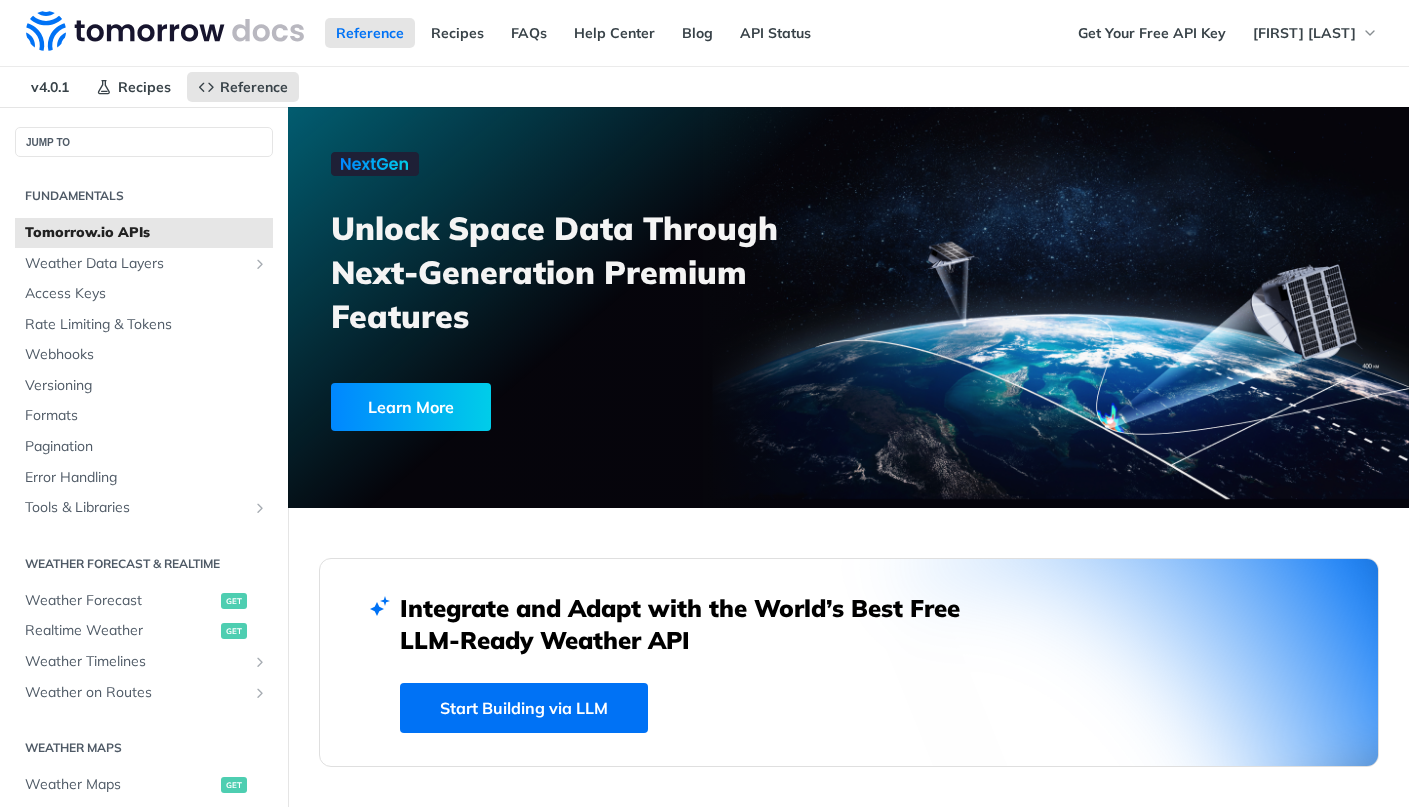 scroll, scrollTop: 0, scrollLeft: 0, axis: both 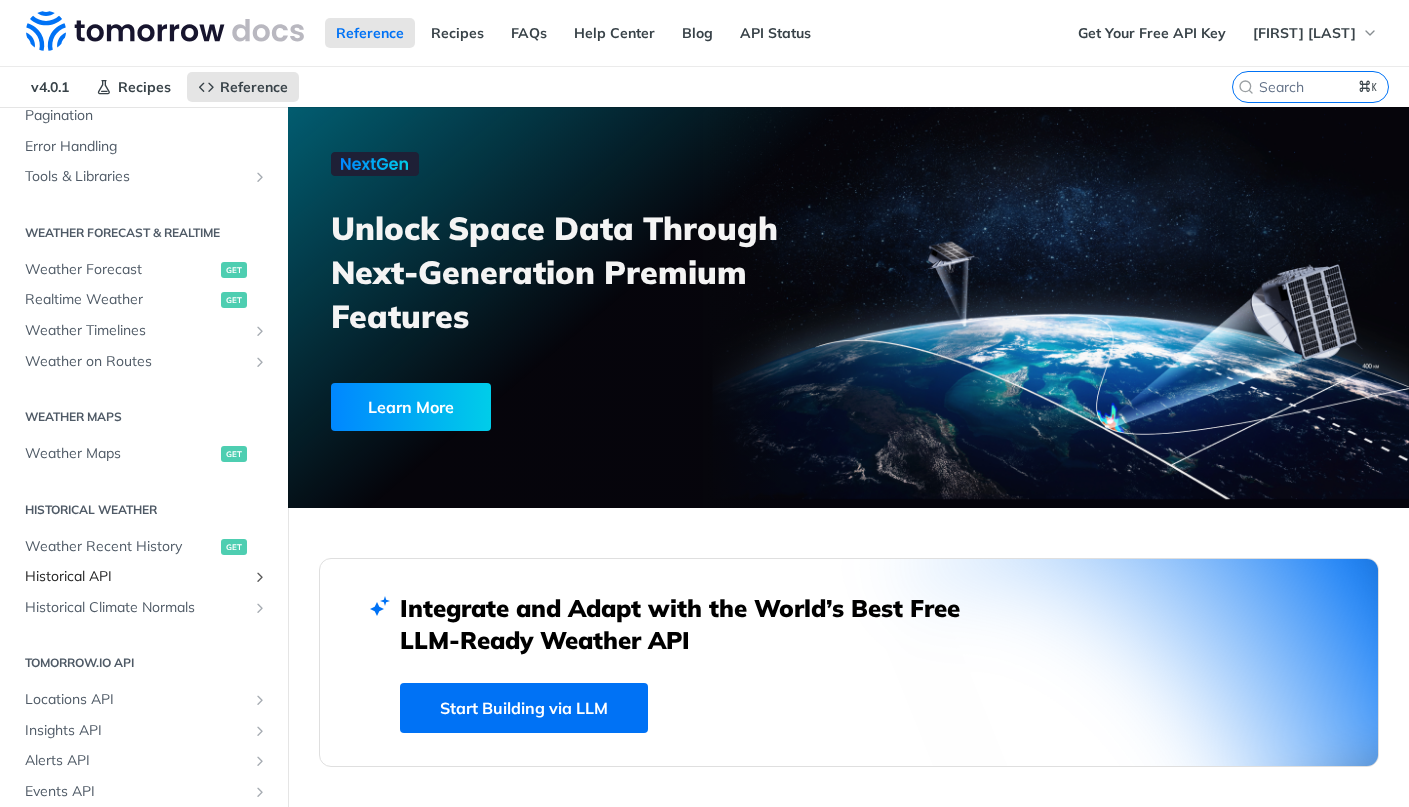 click on "Historical API" at bounding box center [136, 577] 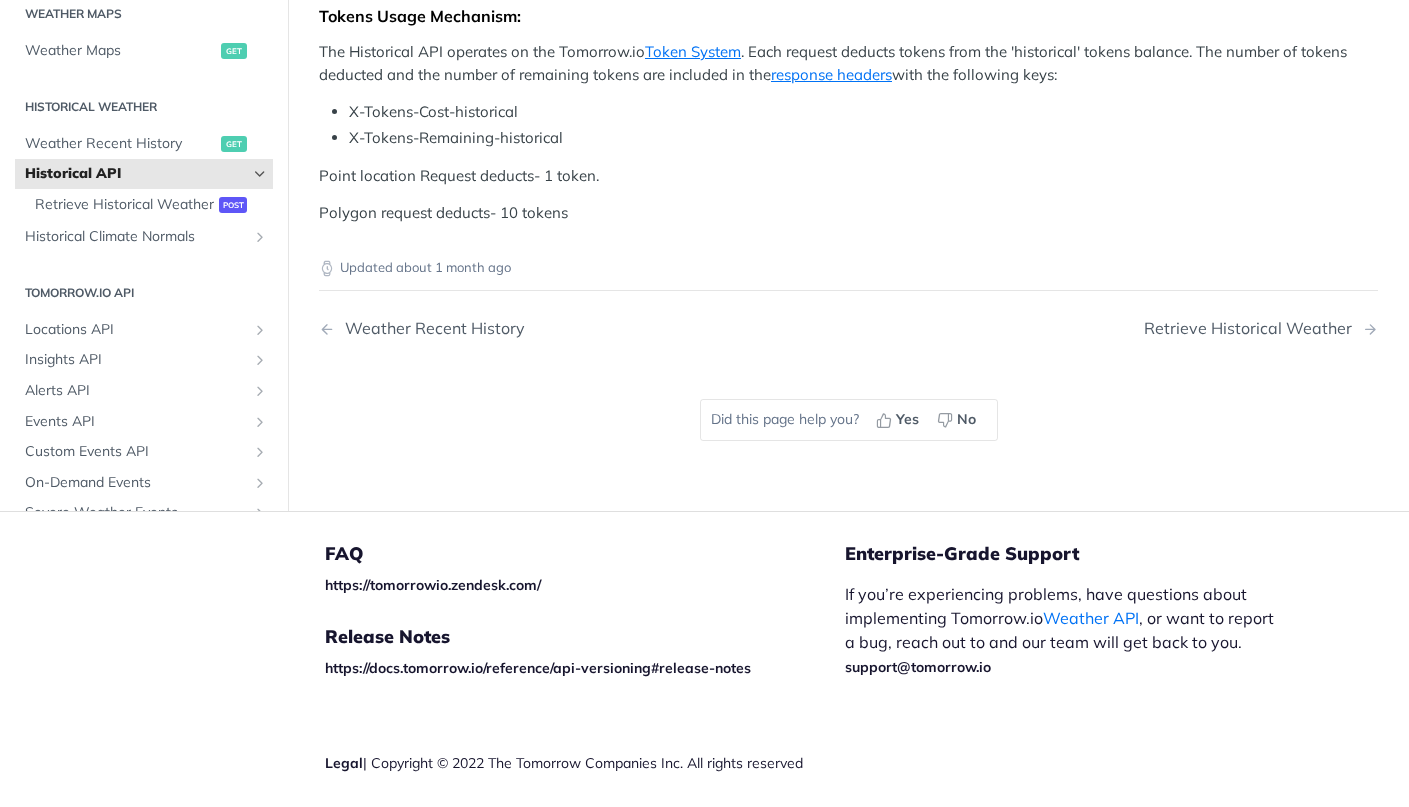 scroll, scrollTop: 735, scrollLeft: 0, axis: vertical 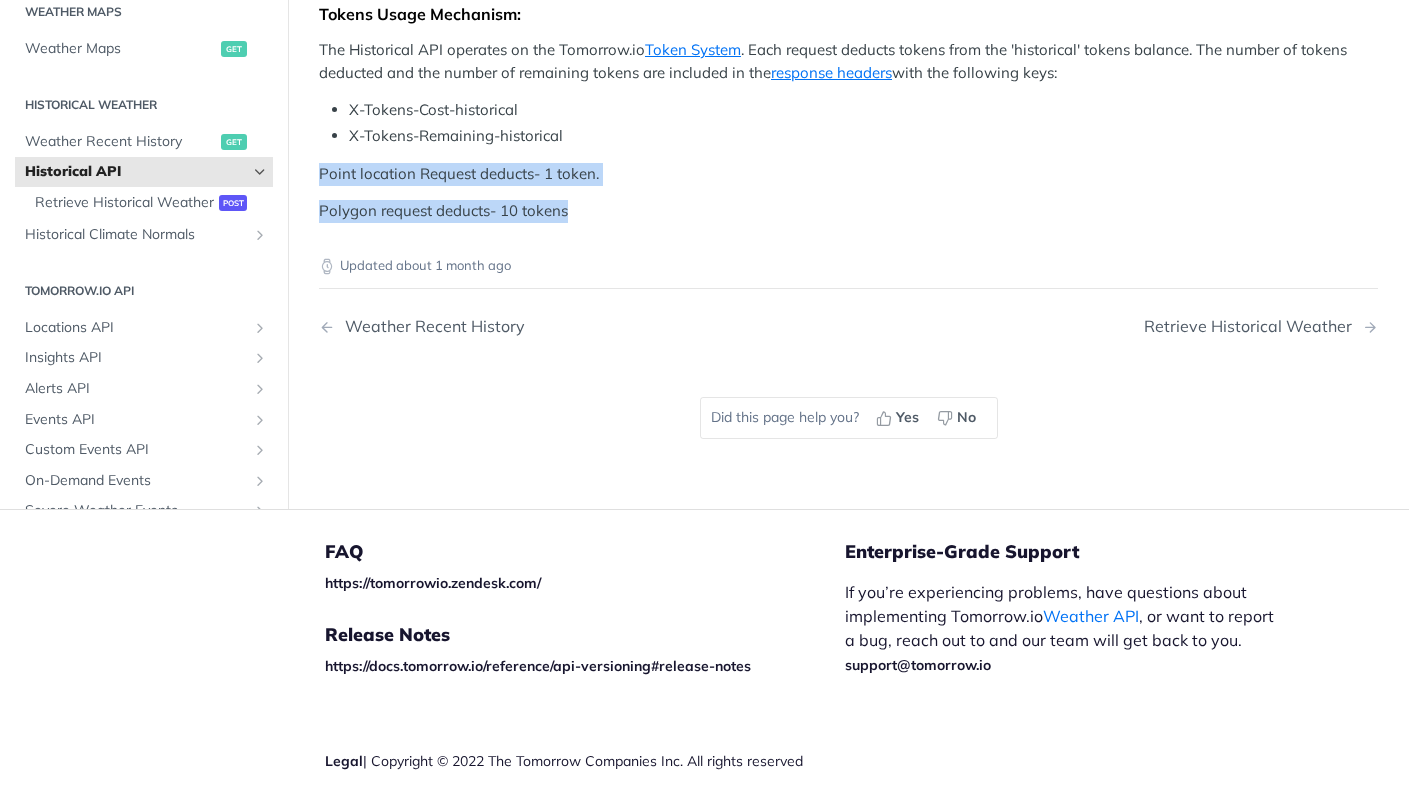 drag, startPoint x: 570, startPoint y: 640, endPoint x: 318, endPoint y: 597, distance: 255.64233 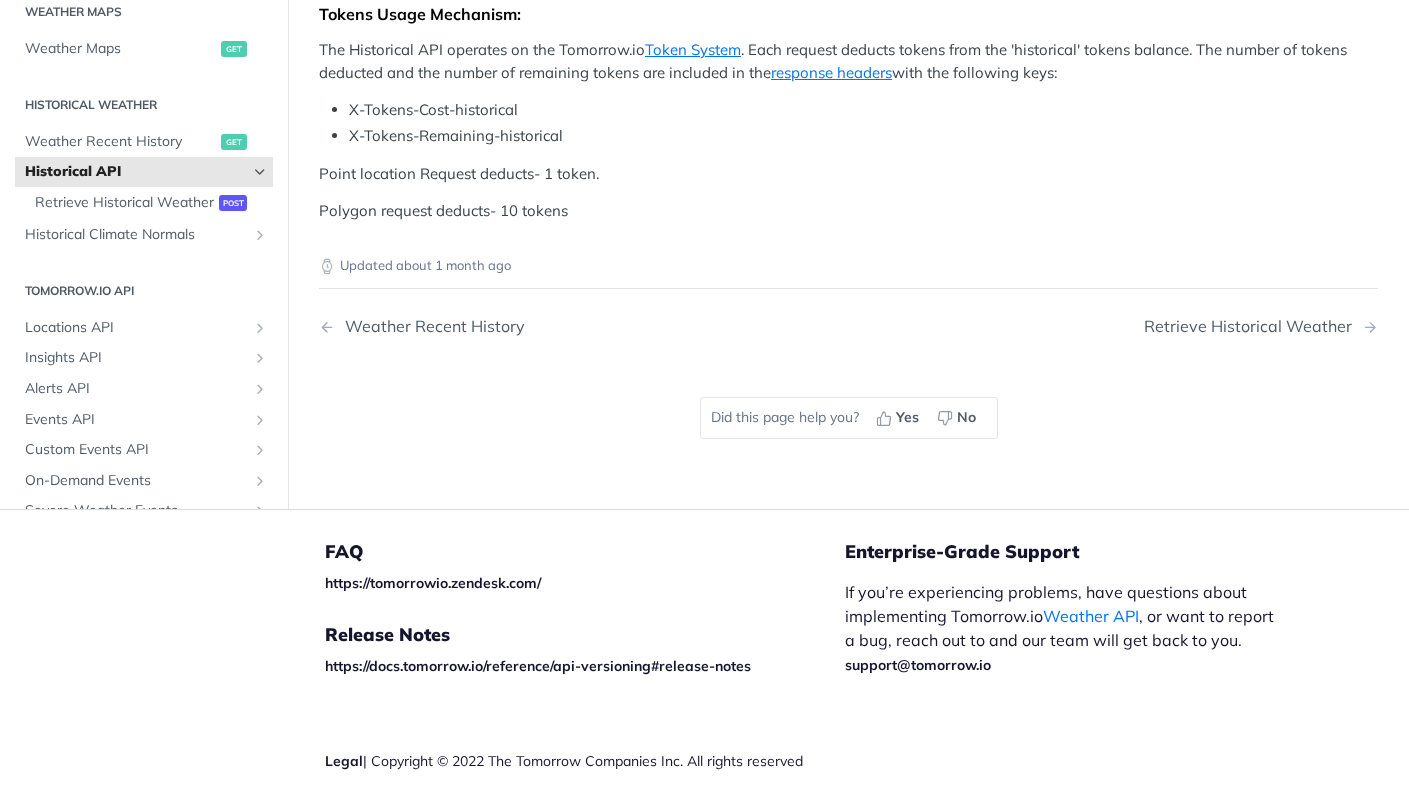 drag, startPoint x: 319, startPoint y: 335, endPoint x: 1293, endPoint y: 397, distance: 975.9713 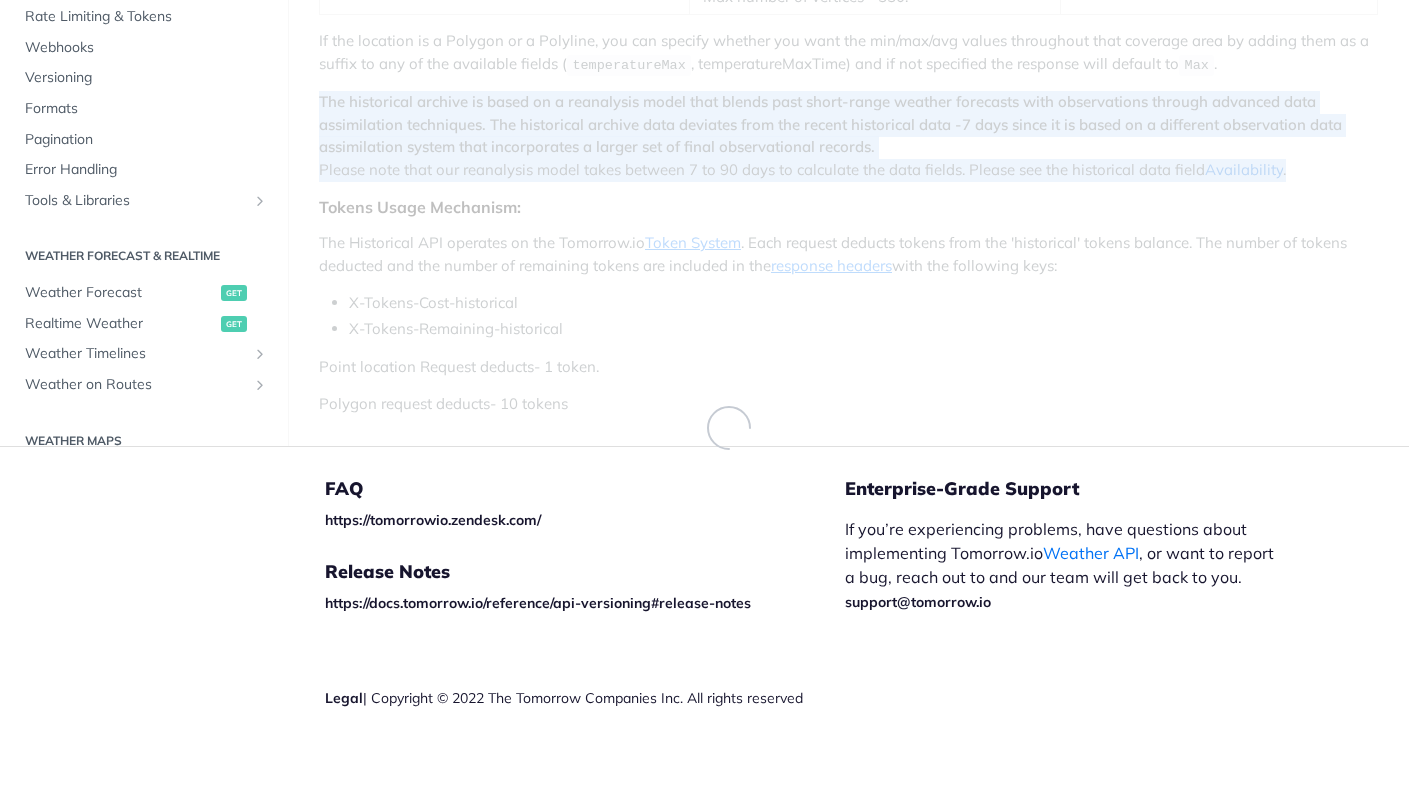 scroll, scrollTop: 822, scrollLeft: 0, axis: vertical 